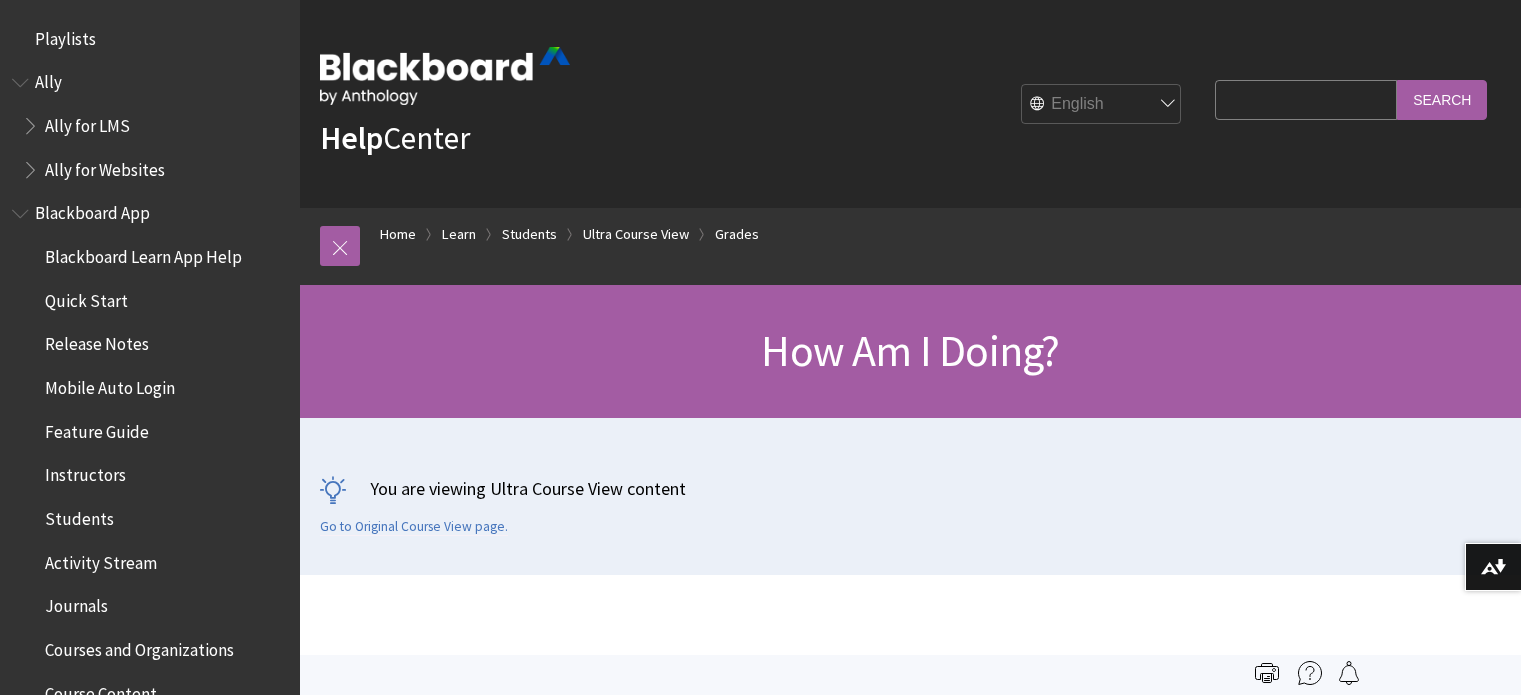 scroll, scrollTop: 0, scrollLeft: 0, axis: both 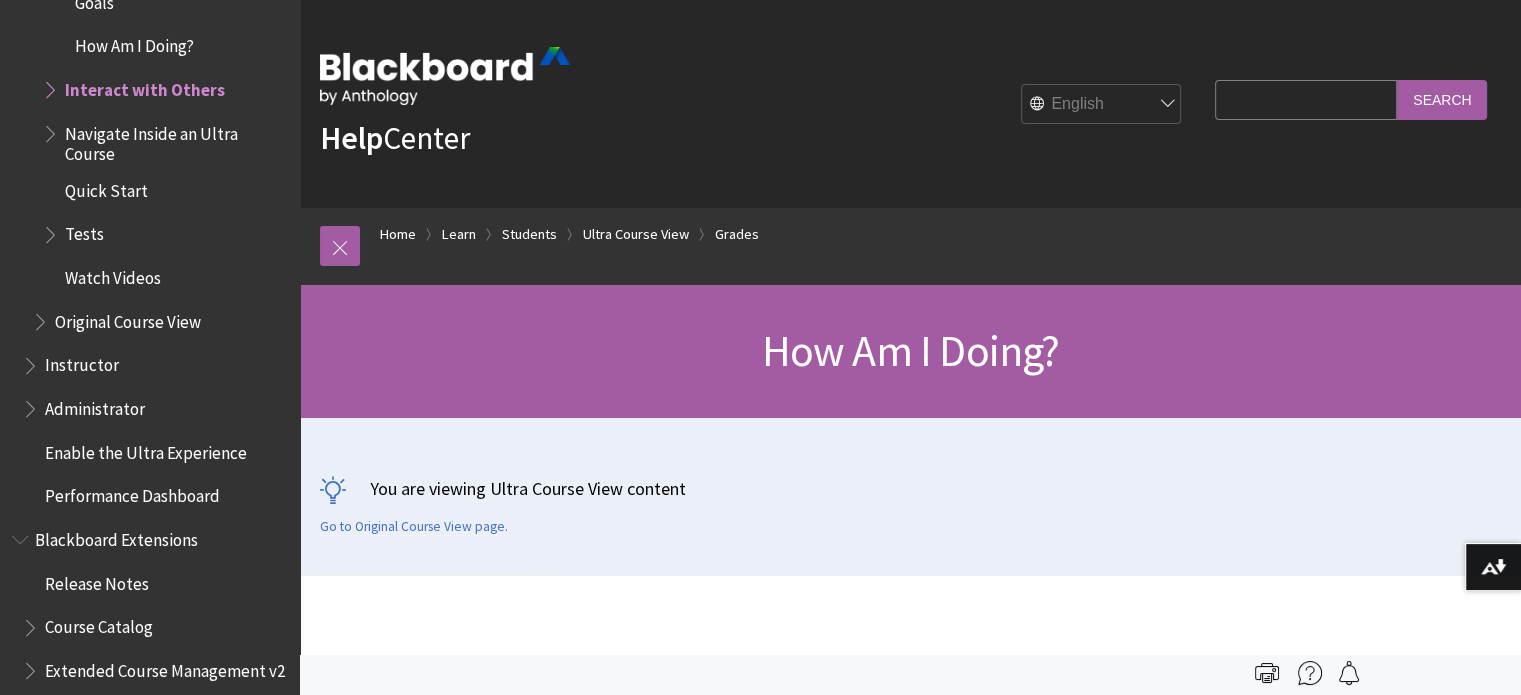 click on "Goals" at bounding box center (94, -1) 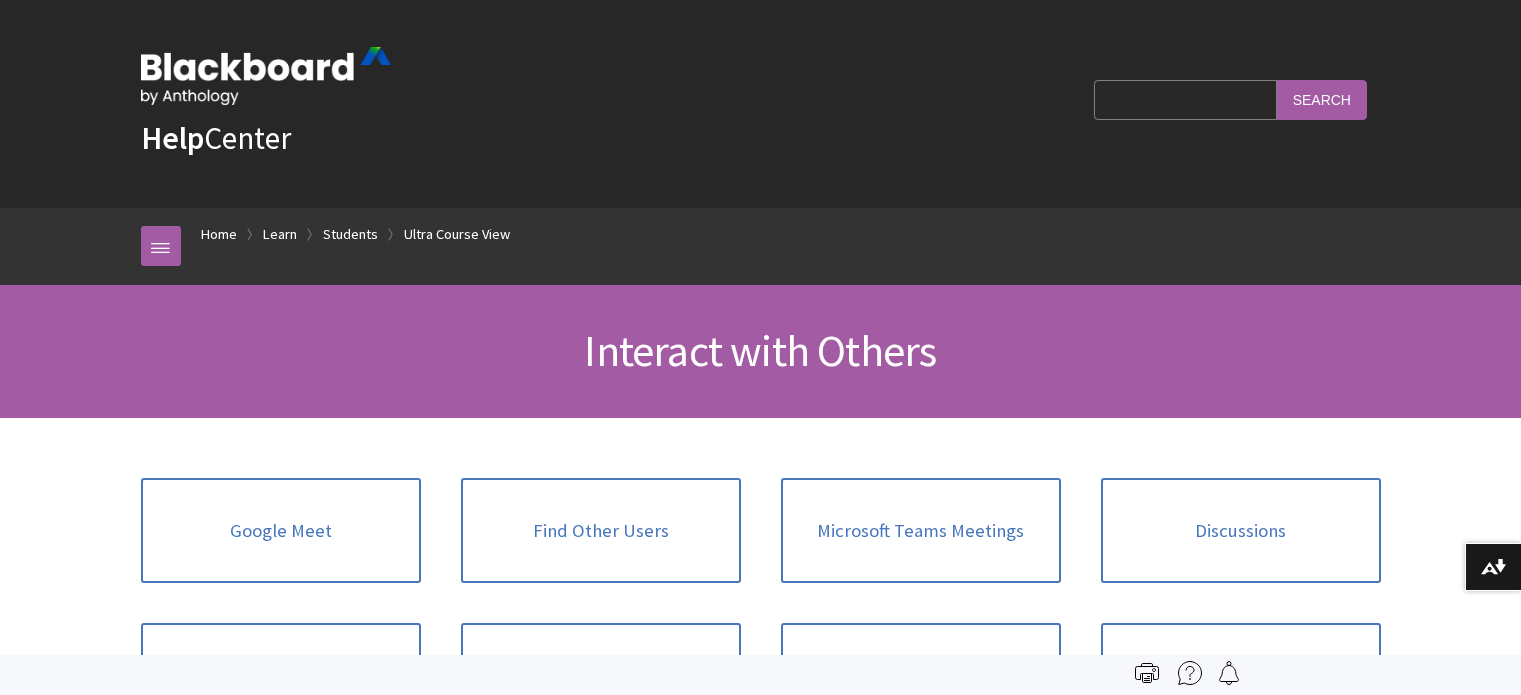 scroll, scrollTop: 0, scrollLeft: 0, axis: both 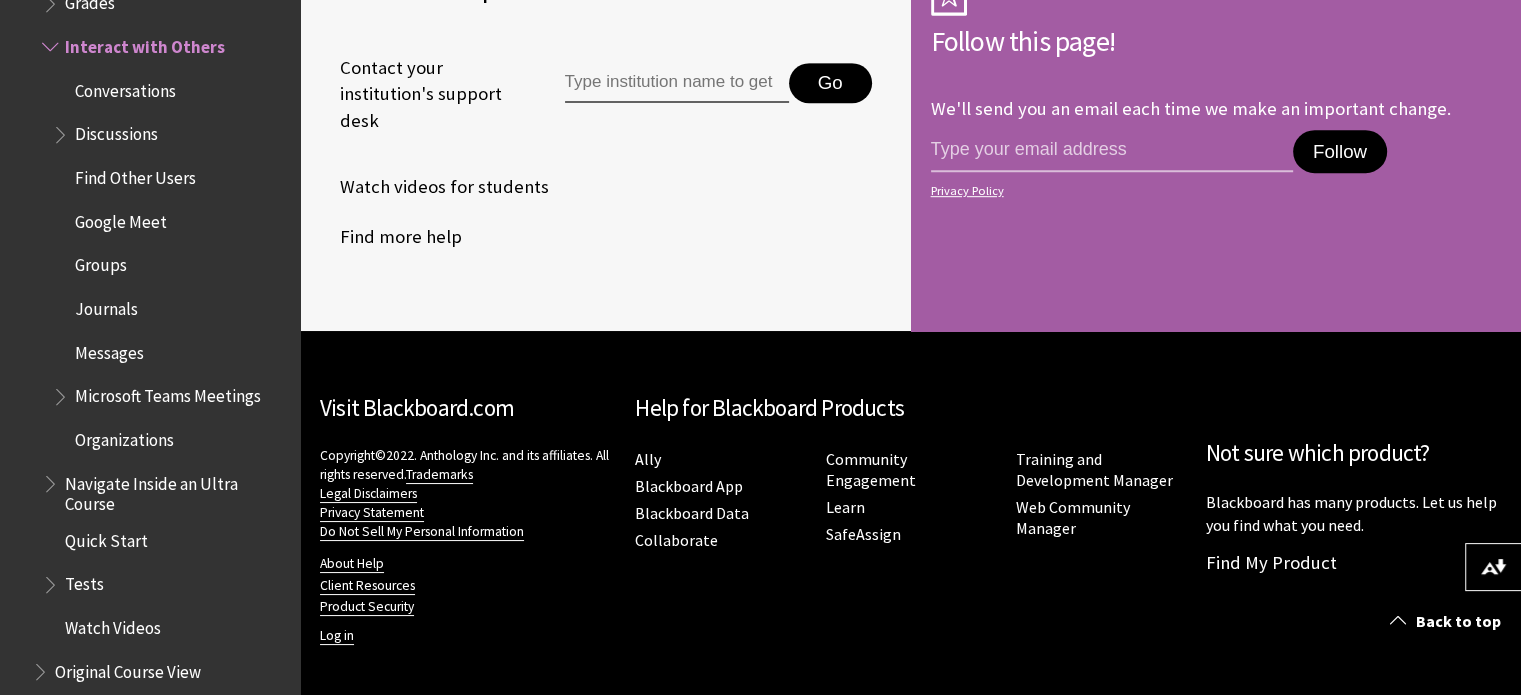 click on "Need more help with  Learn ? Contact your institution's support desk Go Watch videos for students Find more help" at bounding box center (605, 123) 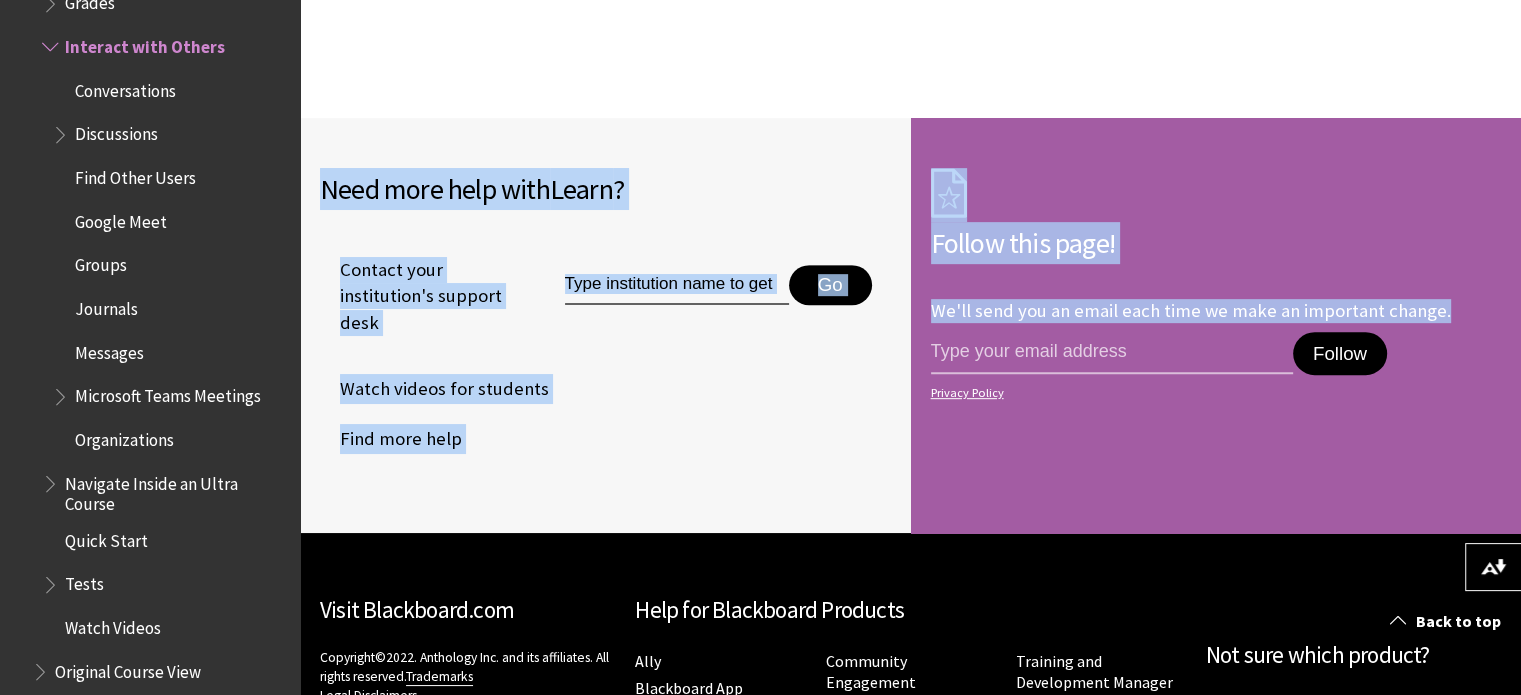 drag, startPoint x: 1502, startPoint y: 116, endPoint x: 1527, endPoint y: 9, distance: 109.88175 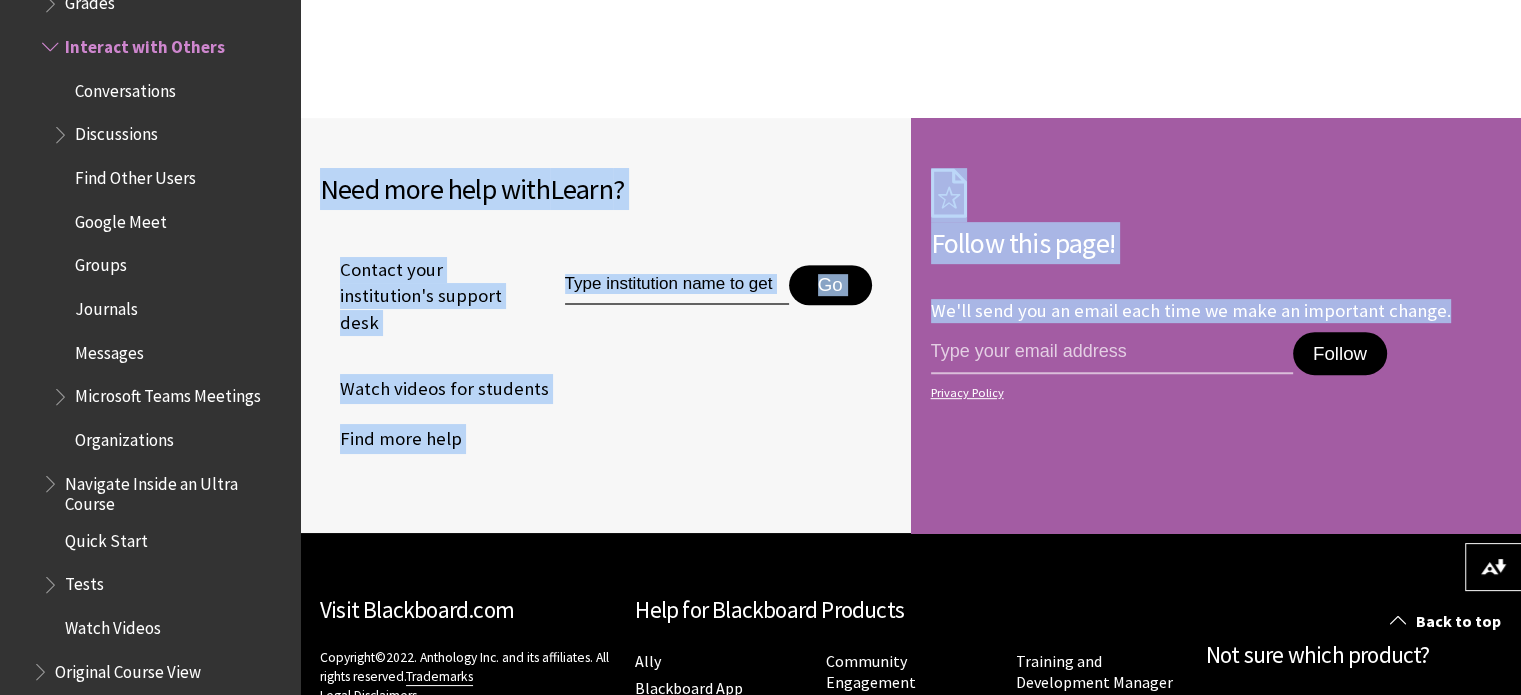 click on "Skip to main content
Help  Center
English عربية Català Cymraeg Deutsch Español Suomi Français עברית Italiano 日本語 한국어 Nederlands Norsk (Bokmål) Português, Brasil Русский Svenska Türkçe 简体中文 Français Canadien
Search Query
Search
Breadcrumb
Home
Learn
Students
Ultra Course View" at bounding box center [760, -19] 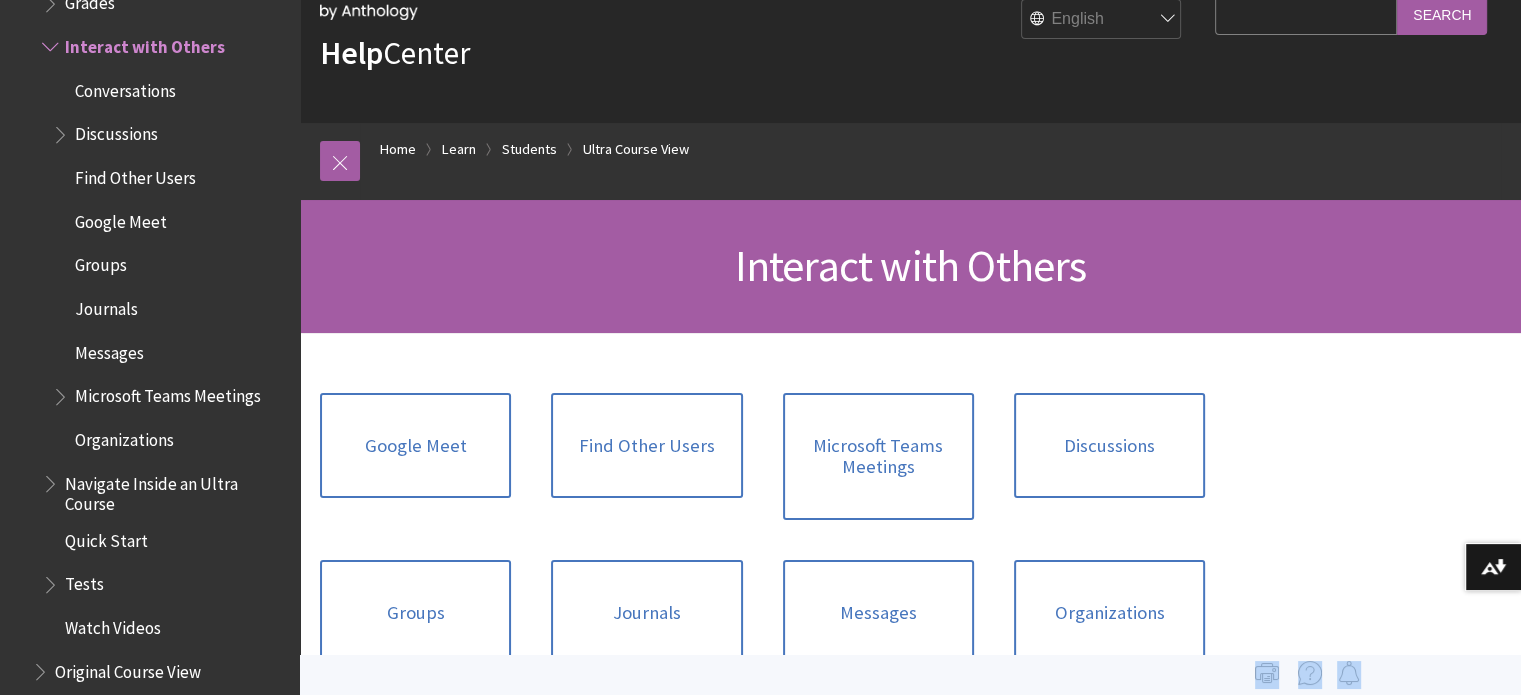 scroll, scrollTop: 0, scrollLeft: 0, axis: both 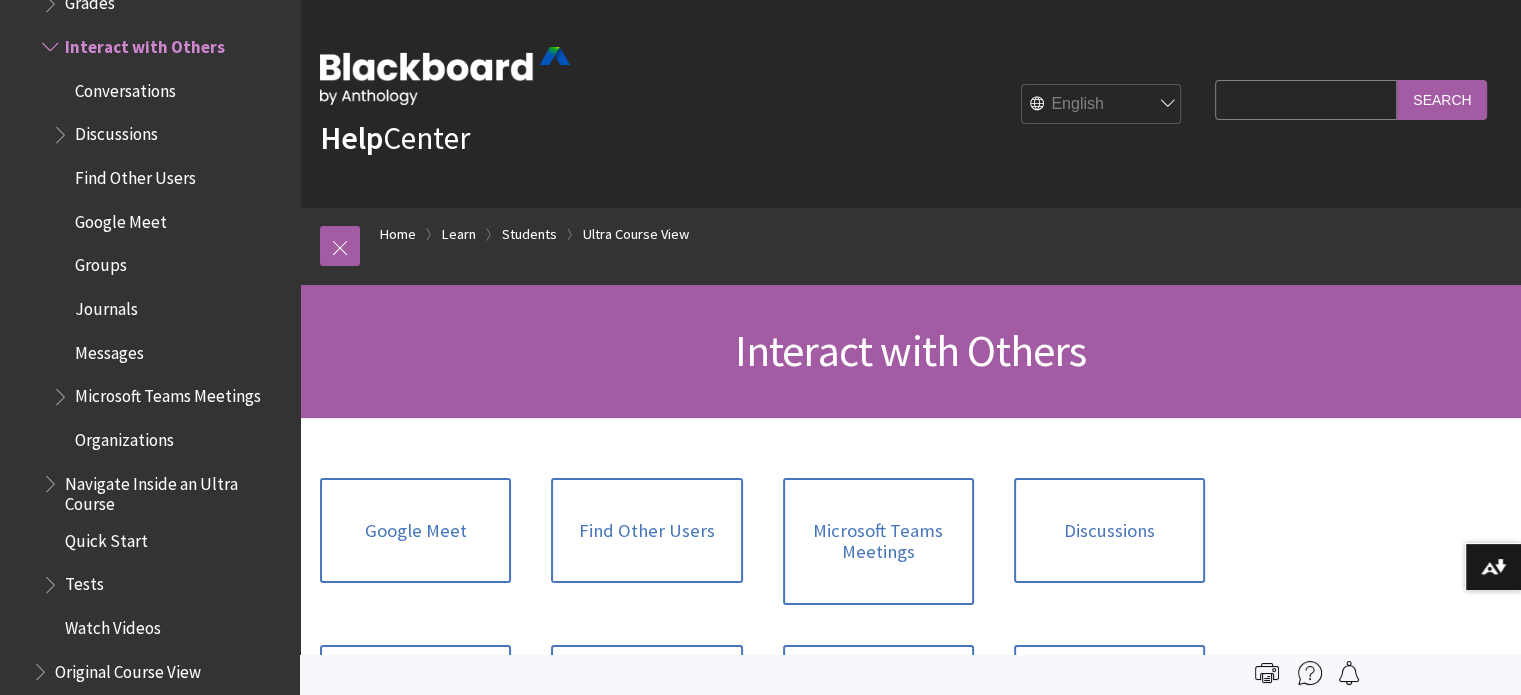 click on "English عربية Català Cymraeg Deutsch Español Suomi Français עברית Italiano 日本語 한국어 Nederlands Norsk (Bokmål) Português, Brasil Русский Svenska Türkçe 简体中文 Français Canadien" at bounding box center (880, 104) 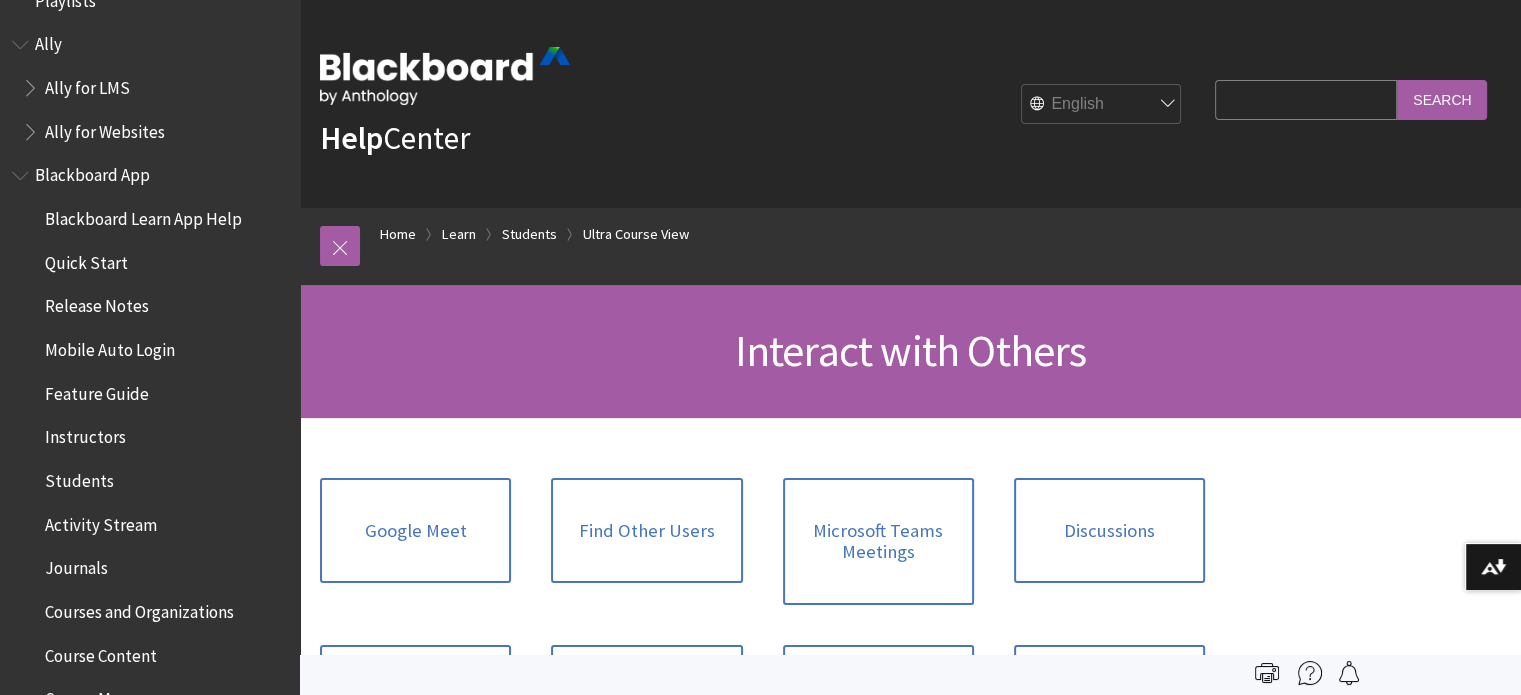 scroll, scrollTop: 0, scrollLeft: 0, axis: both 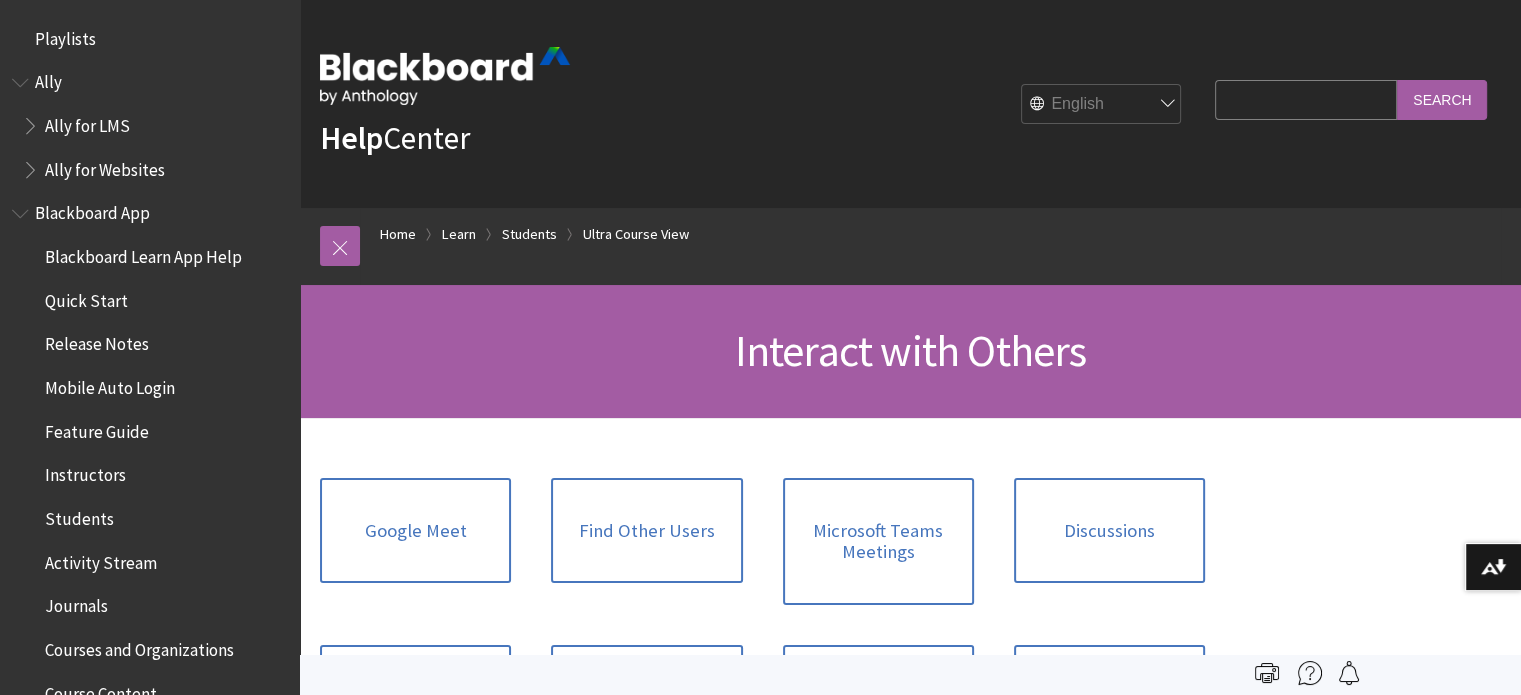 click at bounding box center [445, 76] 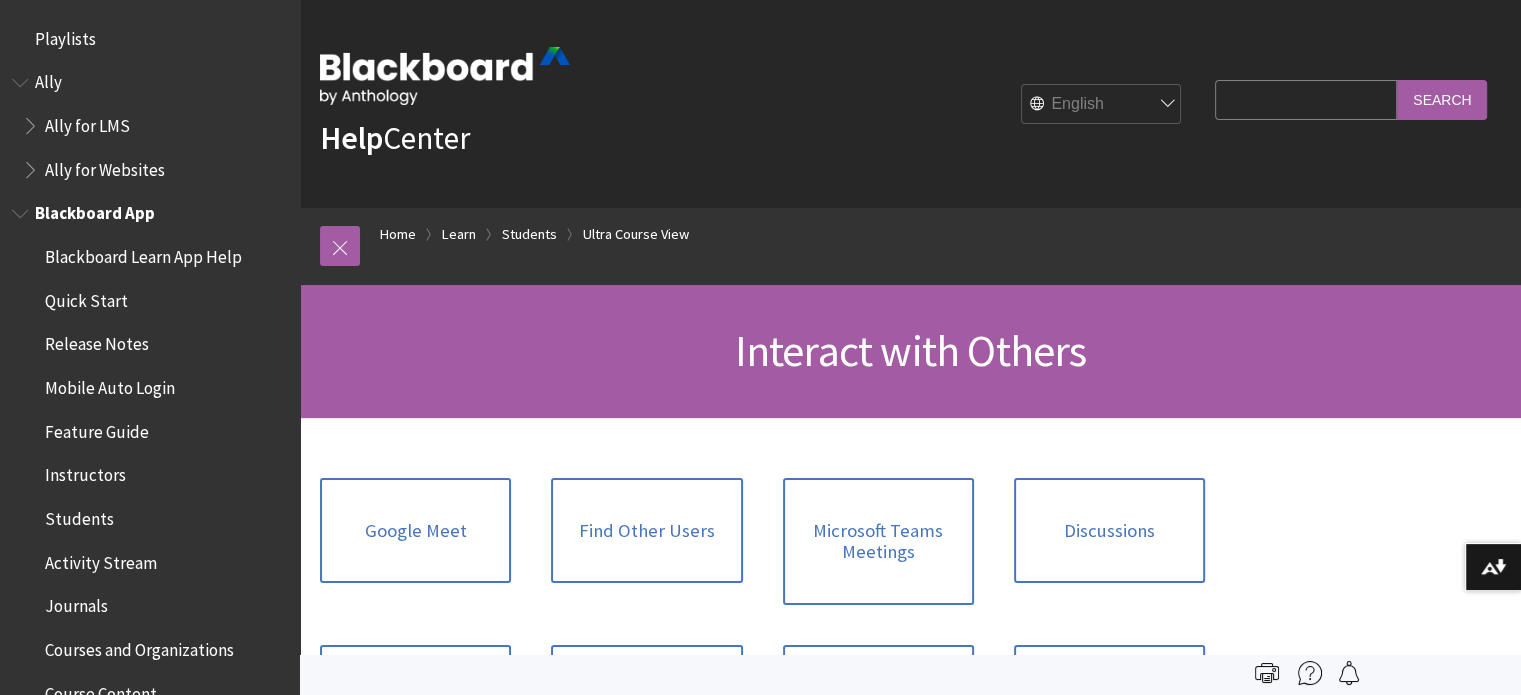 click on "Blackboard App" at bounding box center [95, 210] 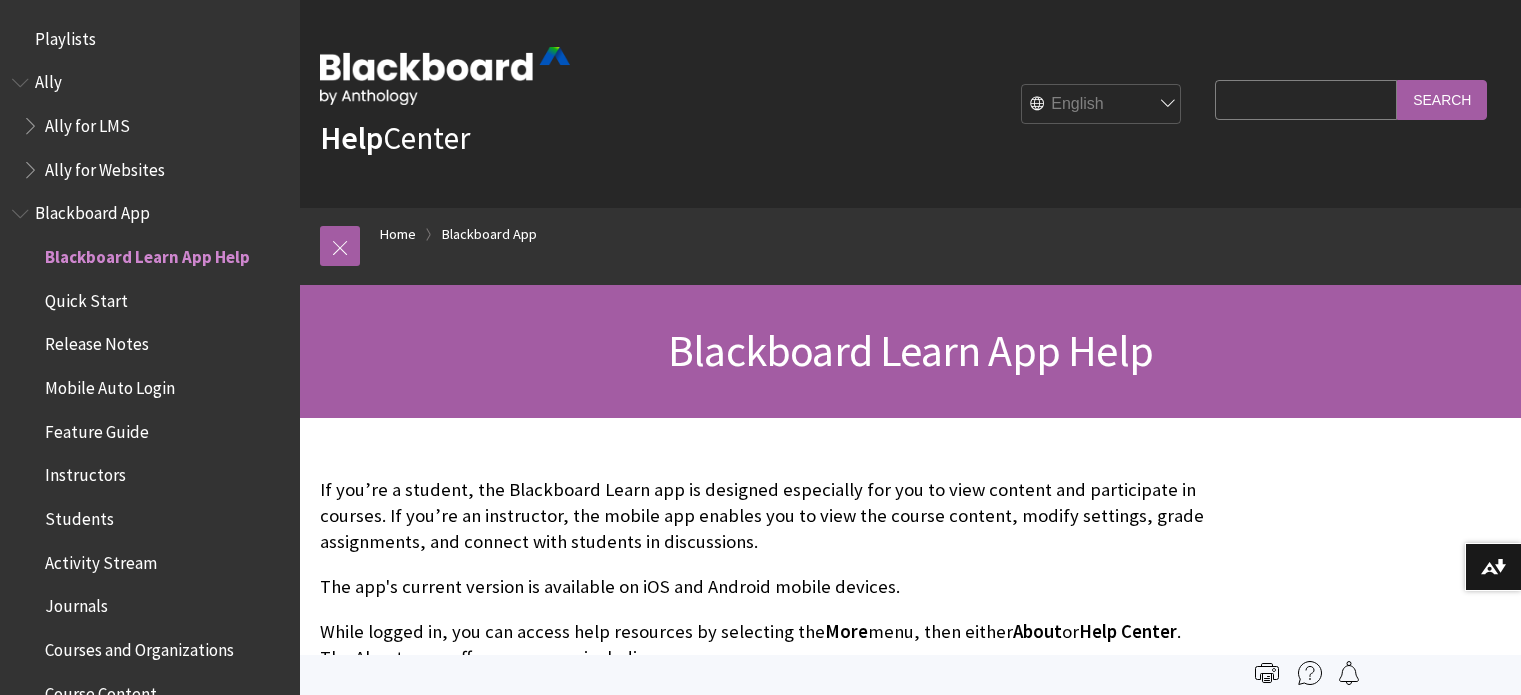 scroll, scrollTop: 0, scrollLeft: 0, axis: both 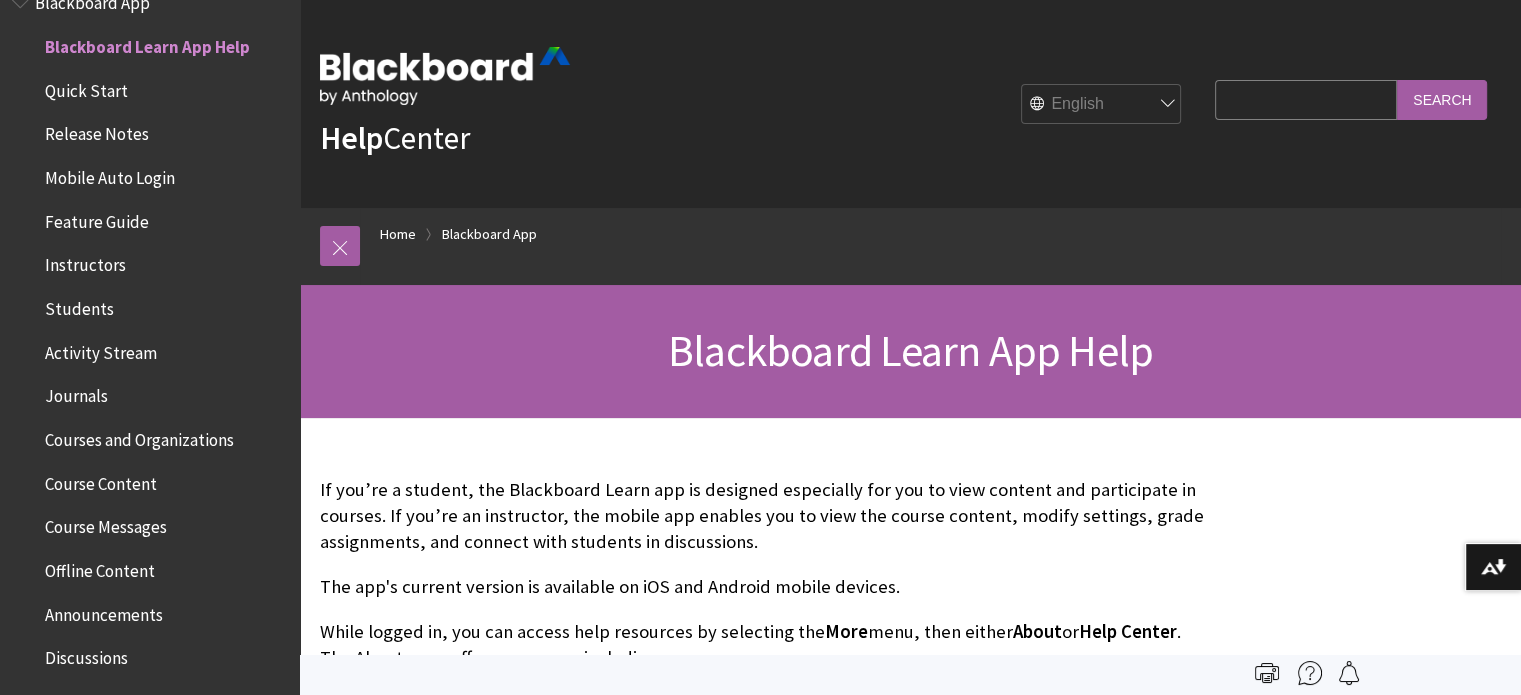 click on "Blackboard App" at bounding box center (92, 0) 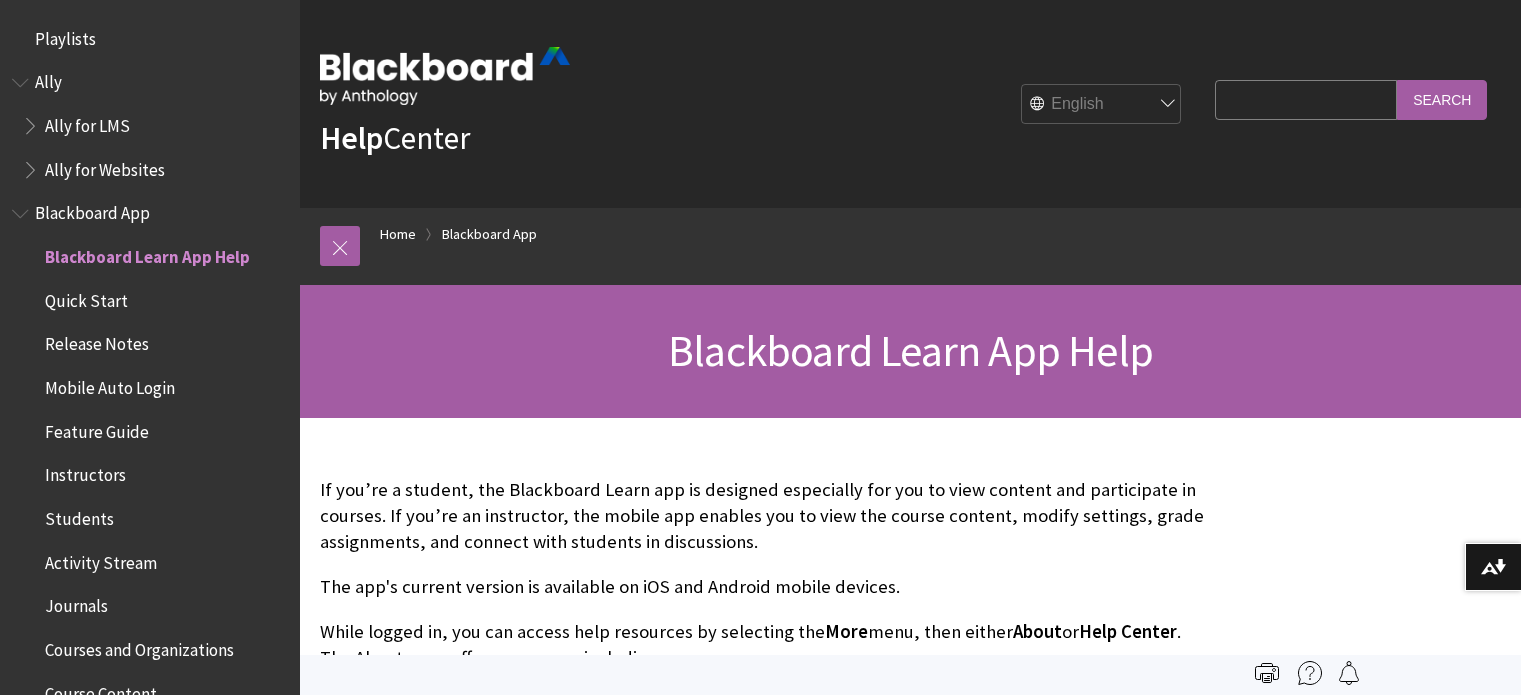 scroll, scrollTop: 0, scrollLeft: 0, axis: both 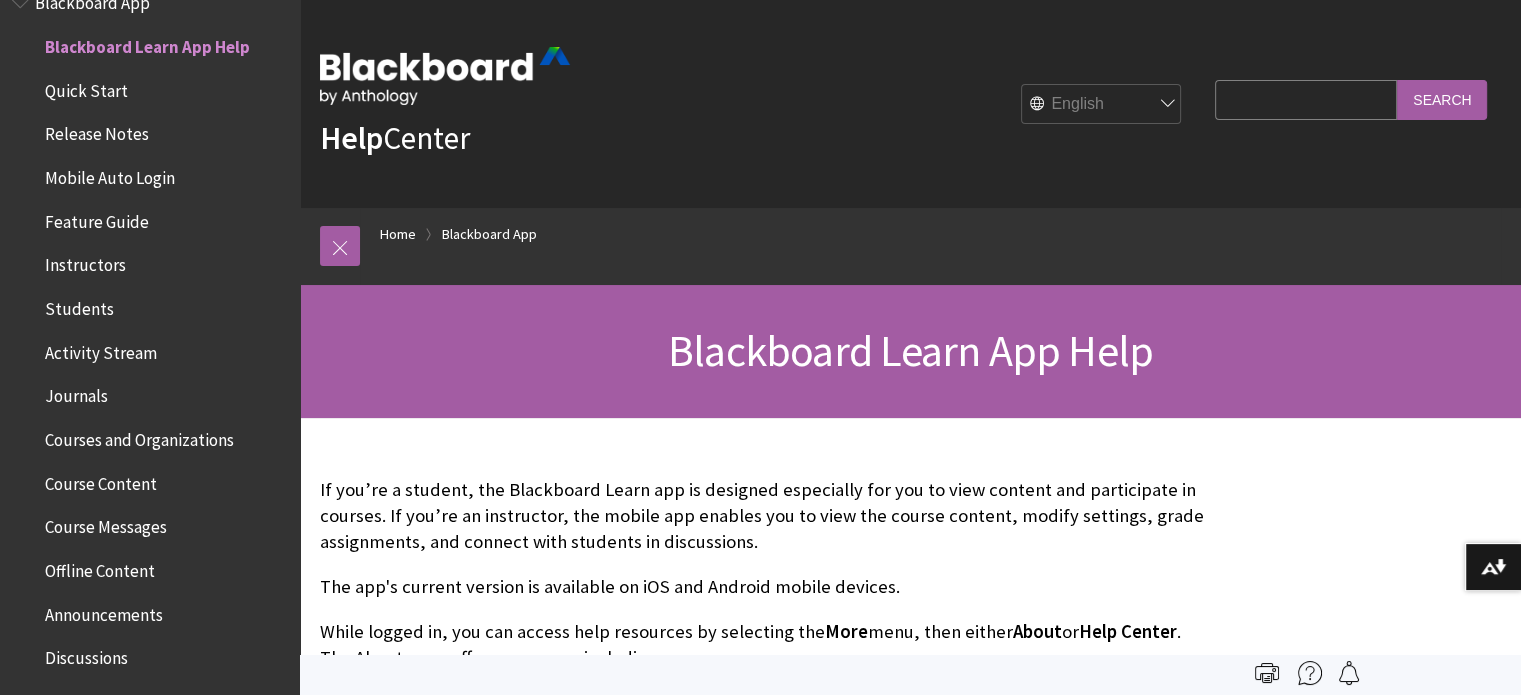 click on "Release Notes" at bounding box center [97, 131] 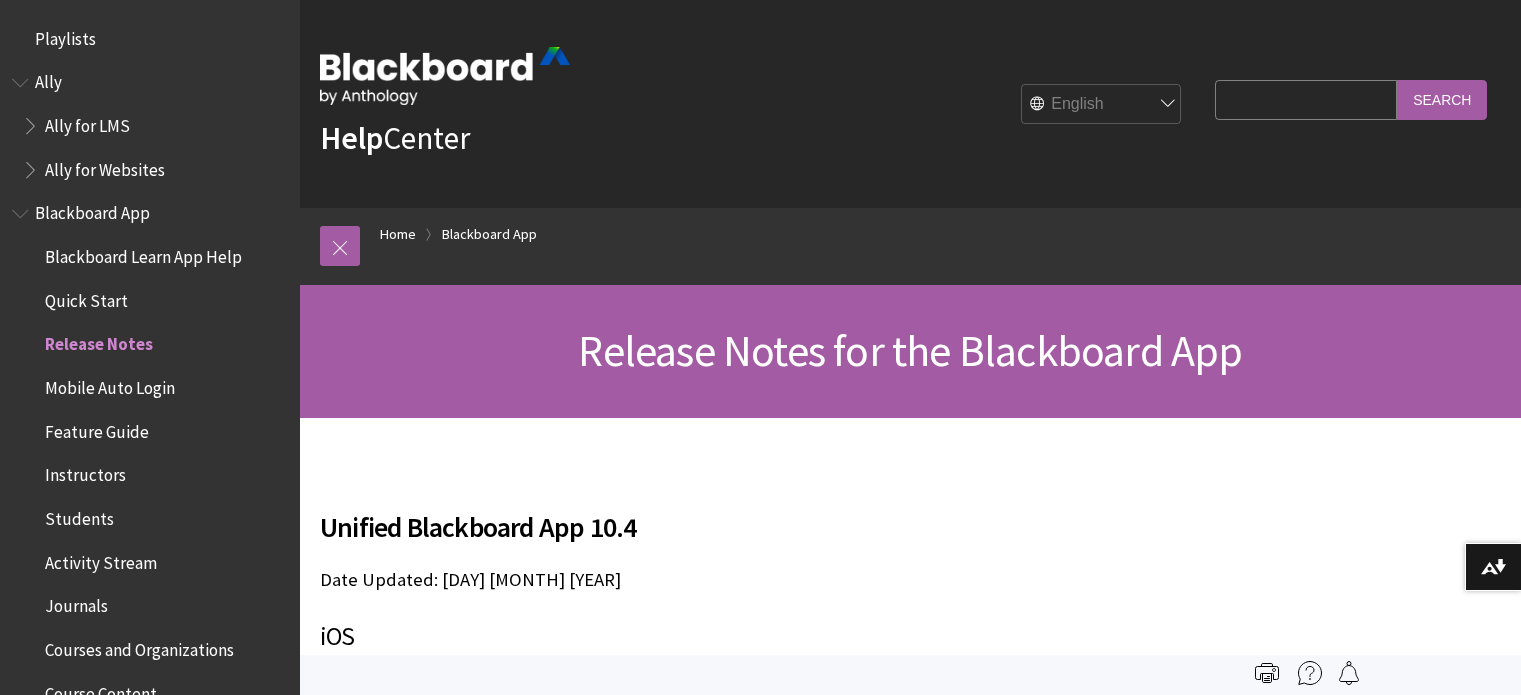 scroll, scrollTop: 0, scrollLeft: 0, axis: both 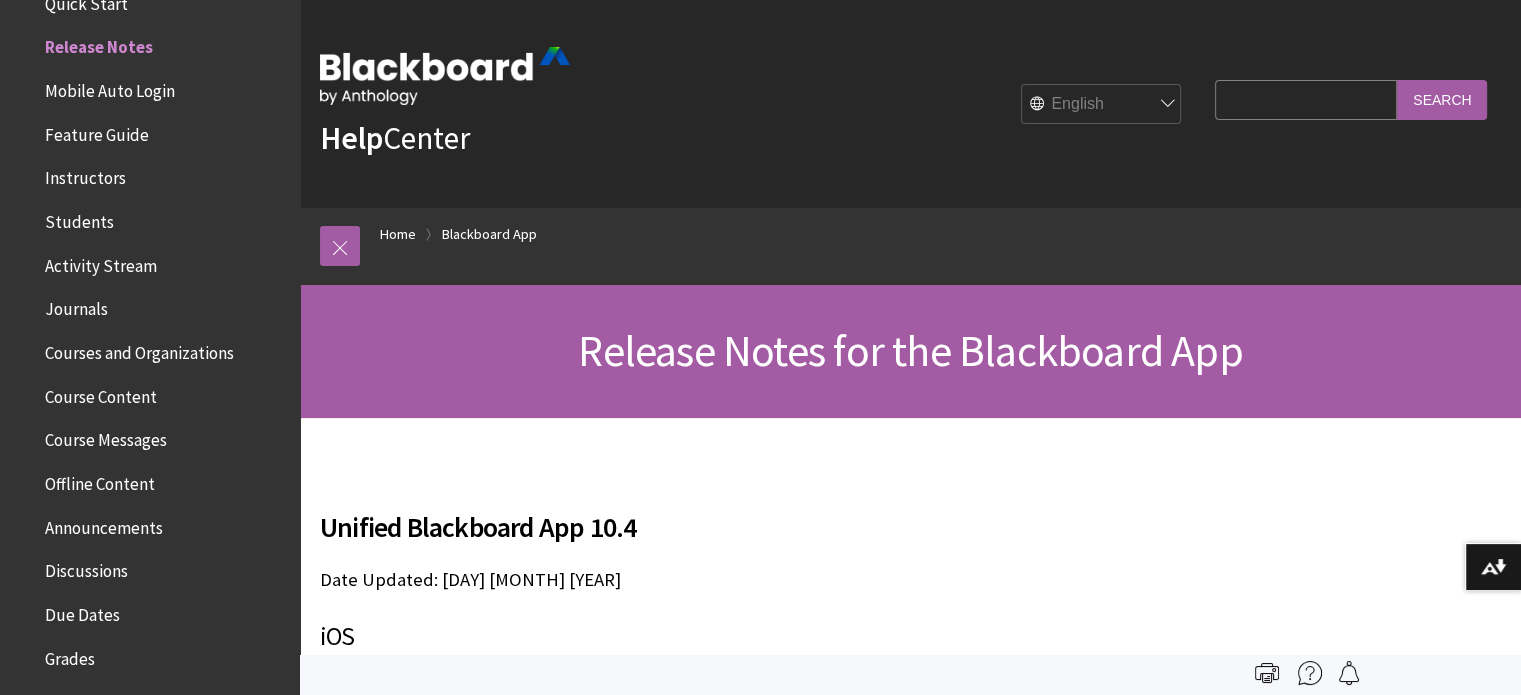 click on "Students" at bounding box center [79, 218] 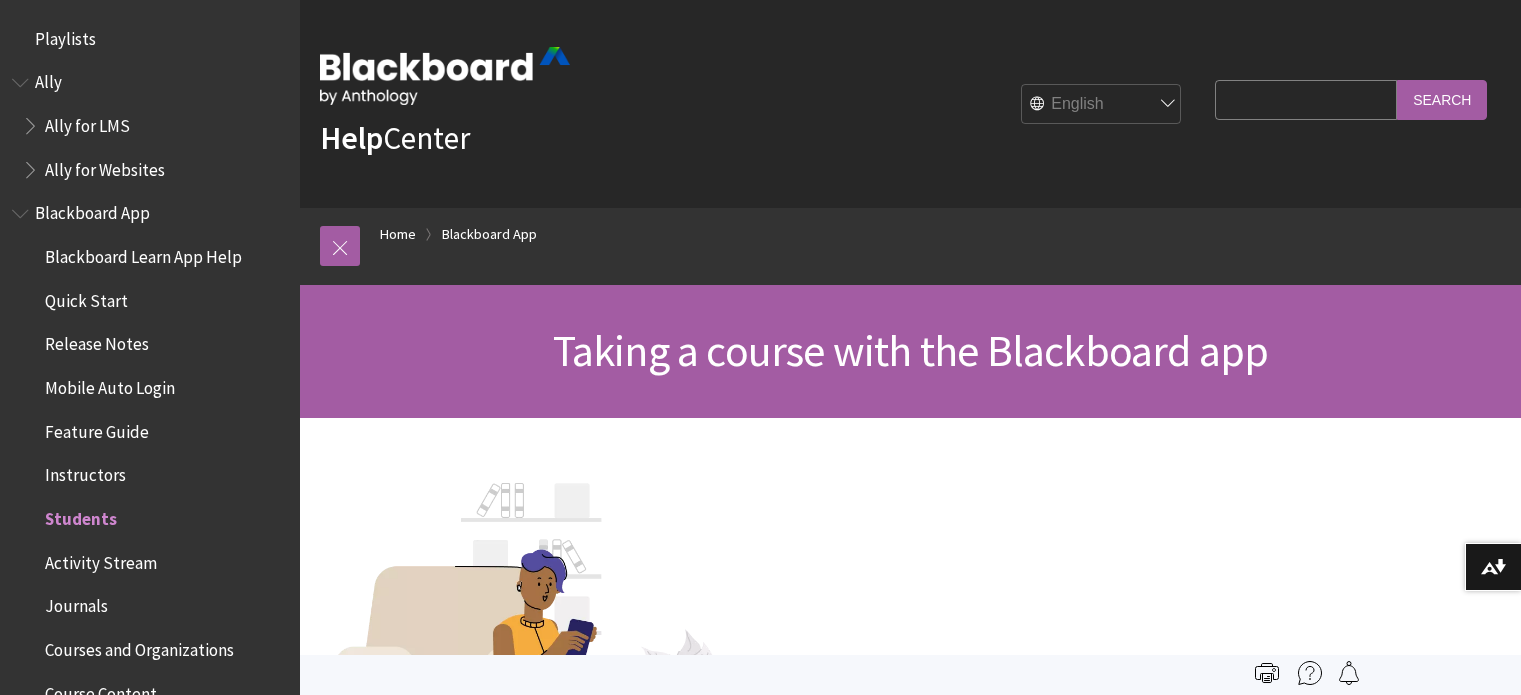 scroll, scrollTop: 0, scrollLeft: 0, axis: both 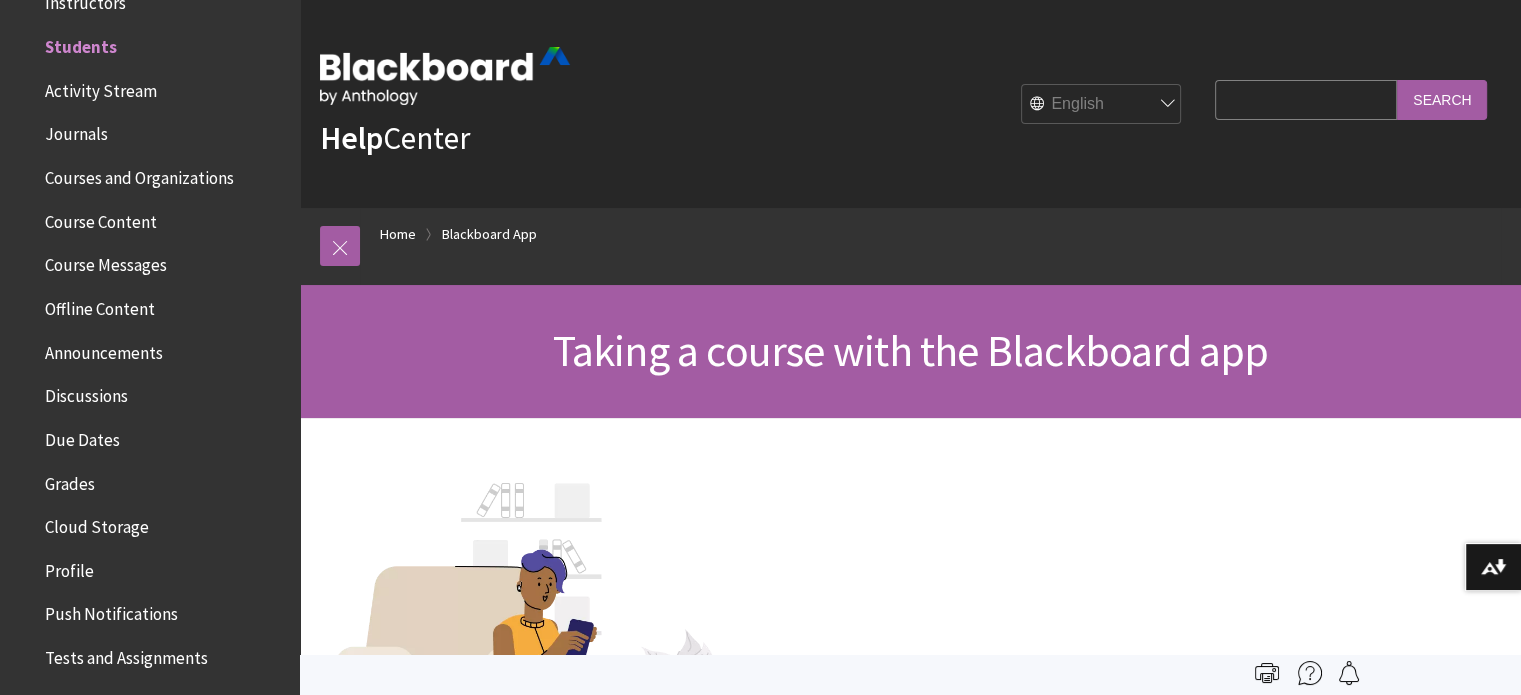 click on "Due Dates" at bounding box center (82, 436) 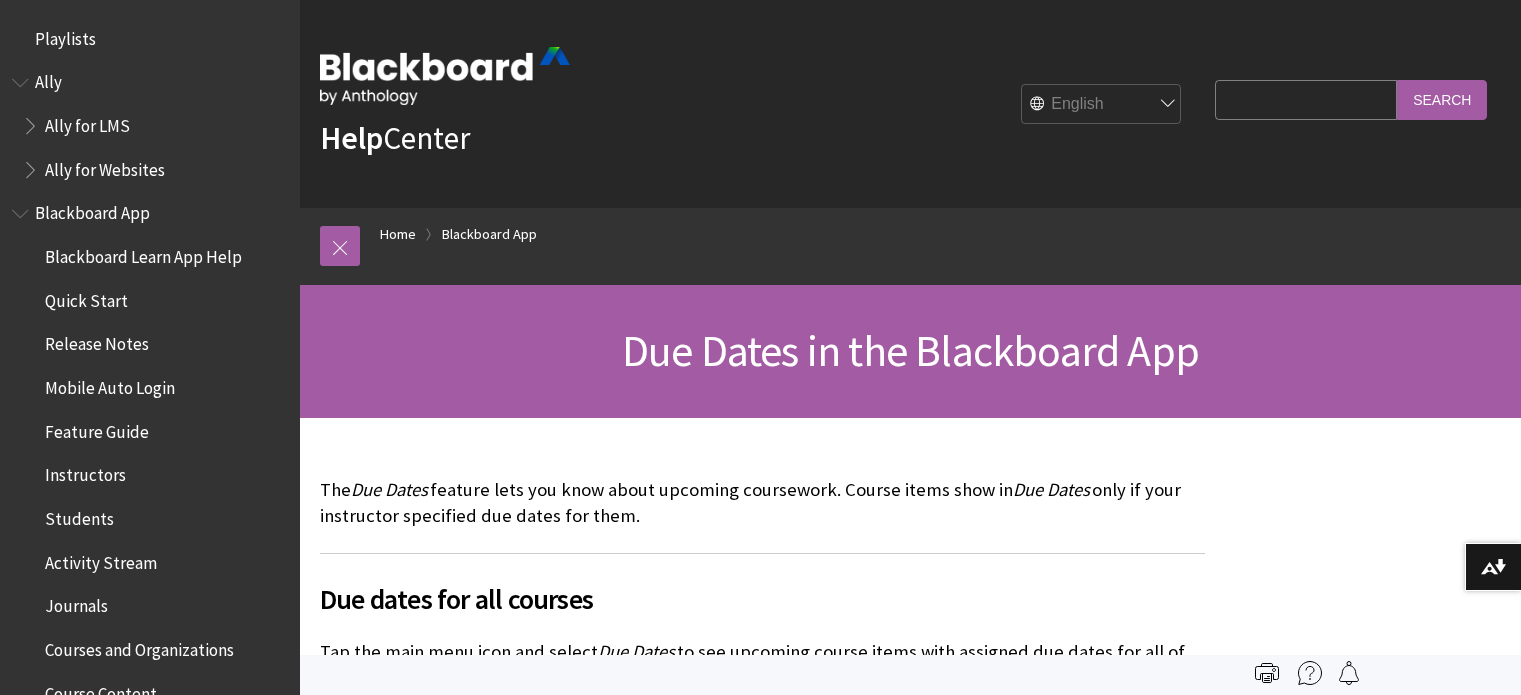 scroll, scrollTop: 0, scrollLeft: 0, axis: both 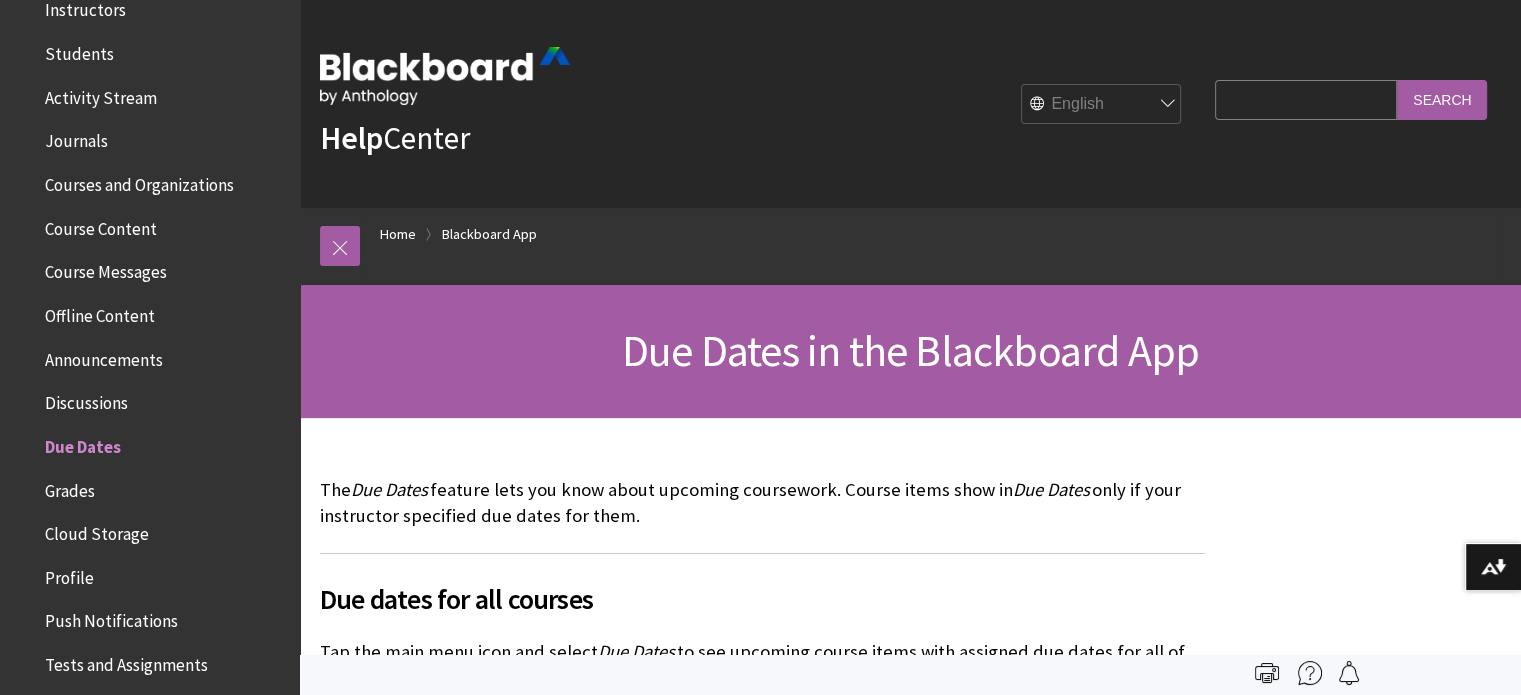 click on "Course Content" at bounding box center [101, 225] 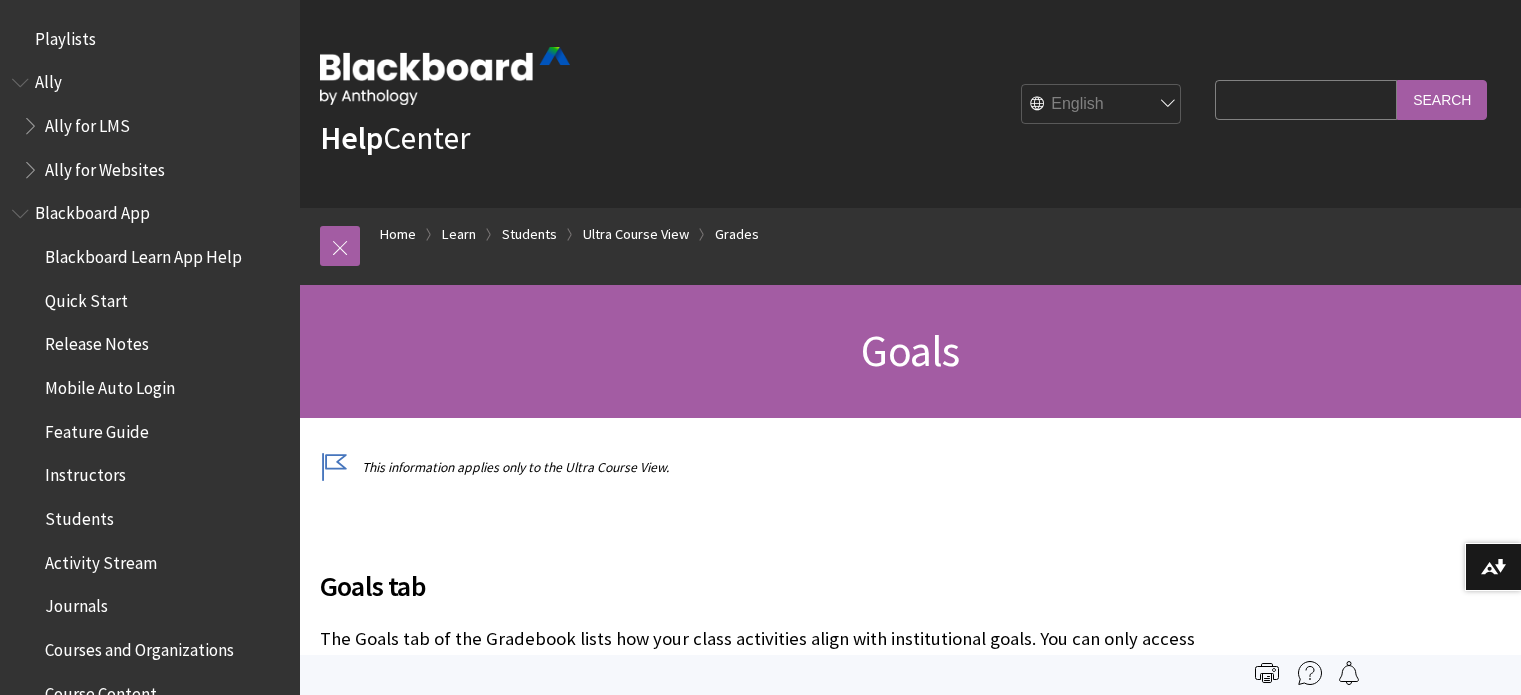scroll, scrollTop: 0, scrollLeft: 0, axis: both 